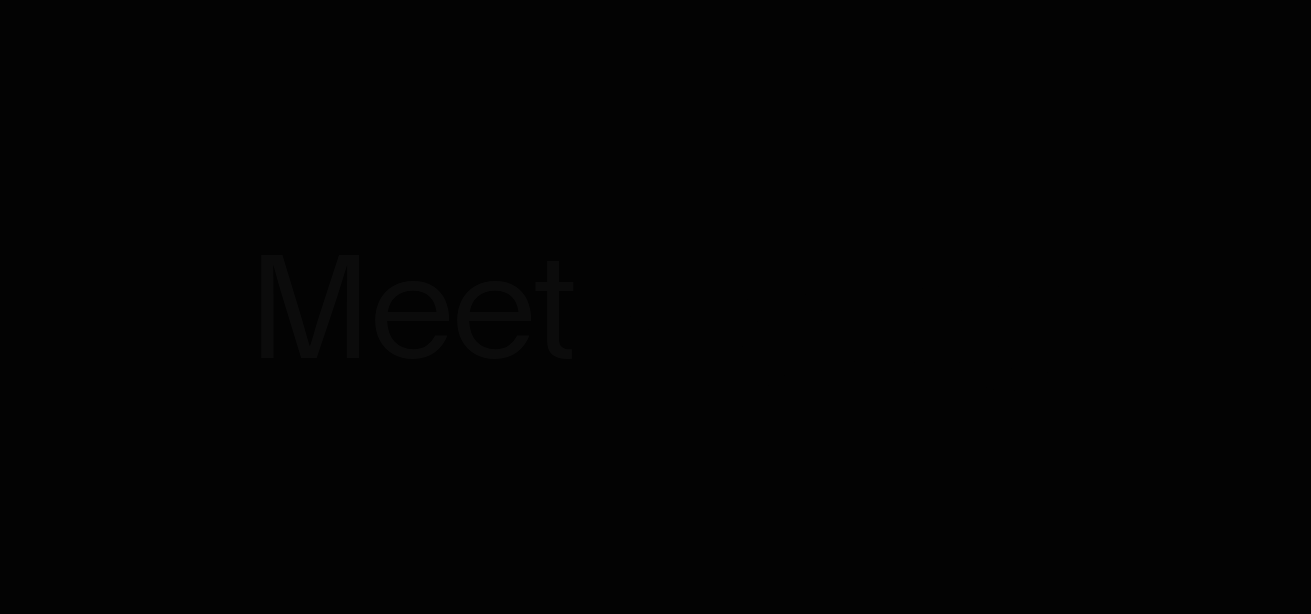 scroll, scrollTop: 0, scrollLeft: 0, axis: both 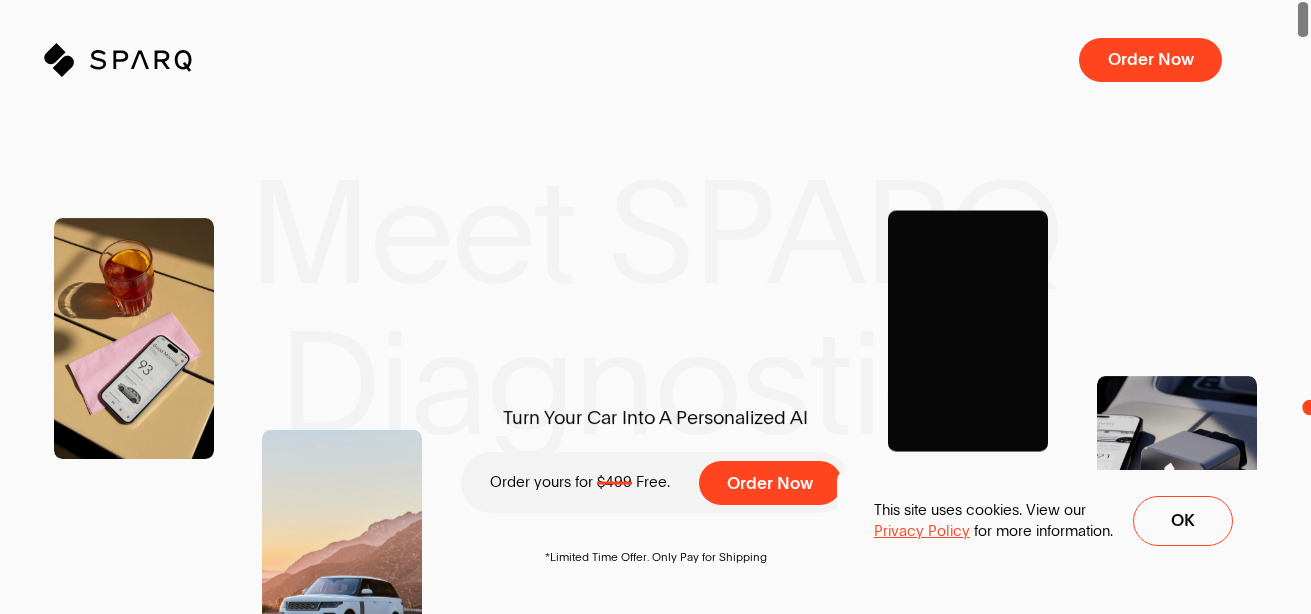 click on "Ok" at bounding box center [1183, 521] 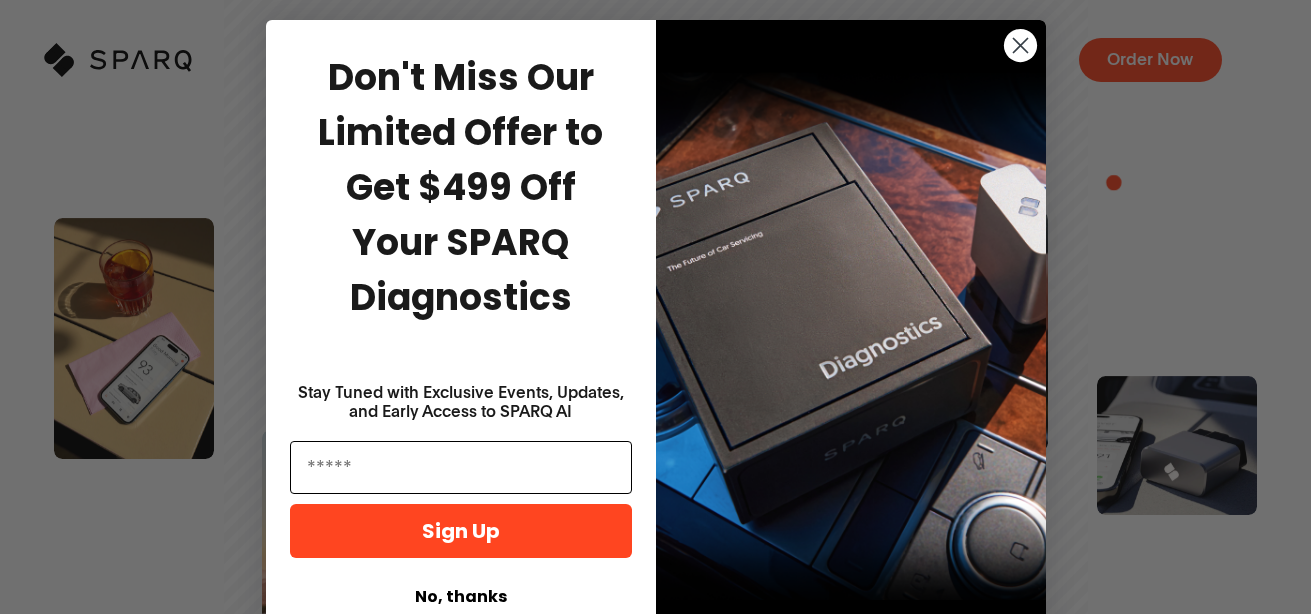 click on "Email" at bounding box center [461, 467] 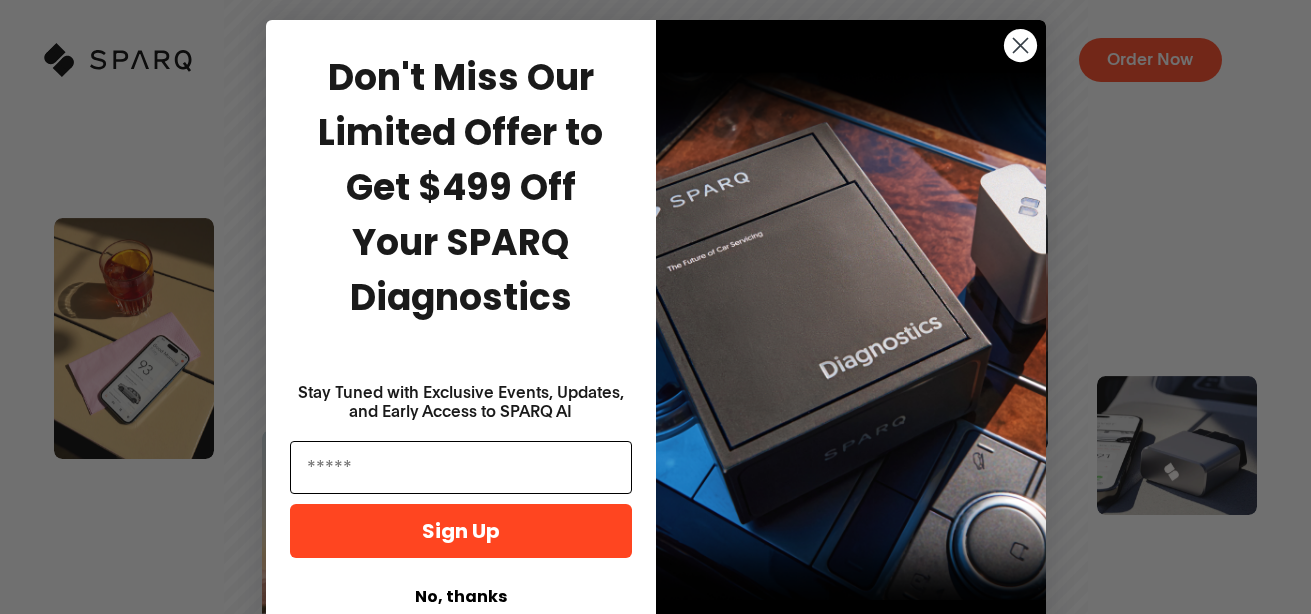 type on "**********" 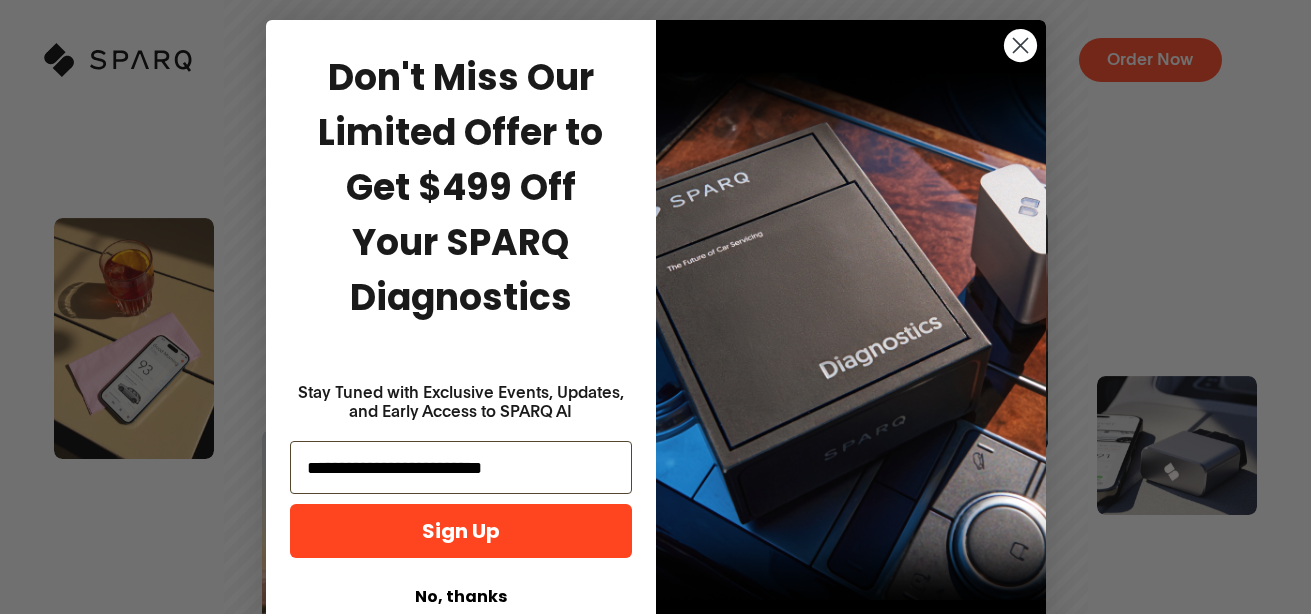 click on "Sign Up" at bounding box center [461, 531] 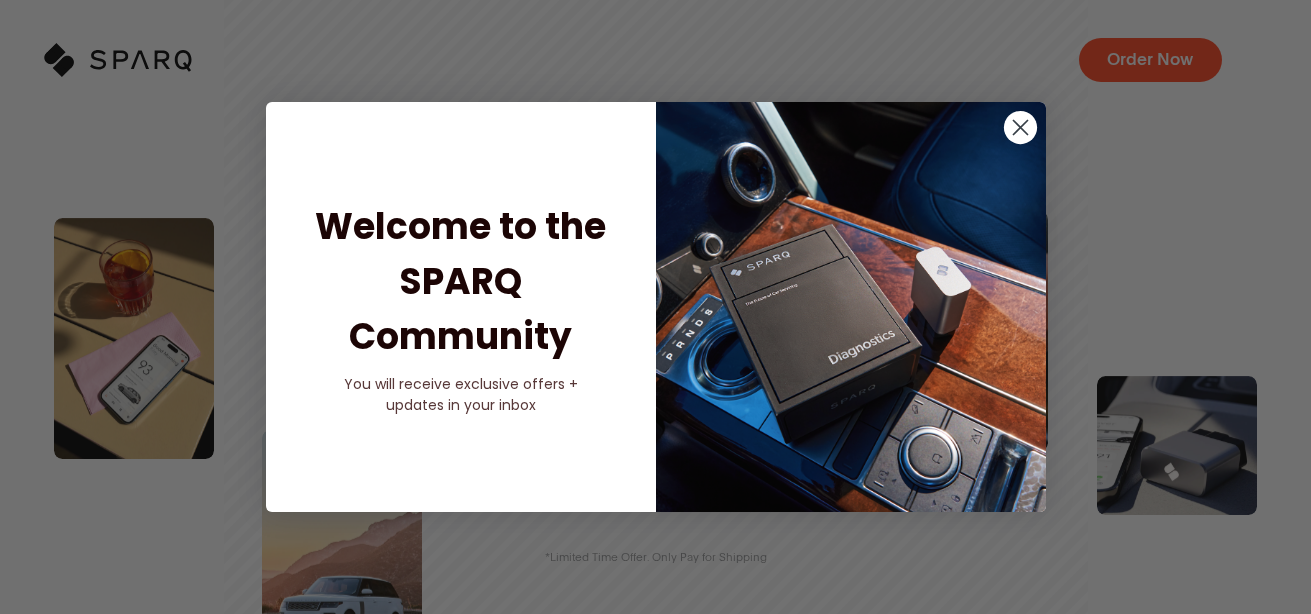 click 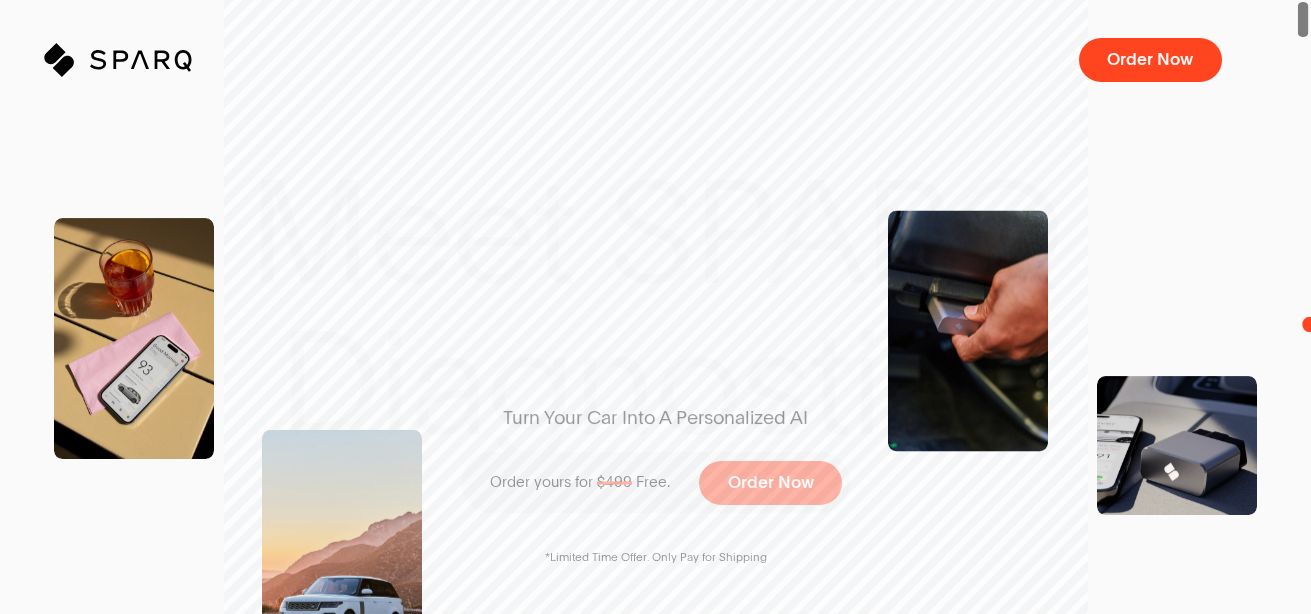 click on "Sparq Keeps   You   Moving ® Meet   SPARQ Diagnostics 0% Sparq Order Now Meet SPARQ Diagnostics Turn Your Car Into A Personalized AI Order yours for   $[PRICE]   Free. Order Now *Limited Time Offer. Only Pay for Shipping 0 Vehicle breakdowns  prevented 0 Mechanic visits  recommended $ 0 Total saved by our  users 0 Diagnostics errors  detected Y o u r   C a r ' s   T a l k i n g   t o   Y o u .   W e   J u s t   T e l l   Y o u   H o w   t o   L i s t e n Overview S P A R Q   A . I . Talk Directly With Your Car.  Turn your car into a personalized AI that can tell you  directly about its needs. Ask SPARQ AI any questions  about your vehicle. It can instantly diagnose issues  with your vehicle through an image or sound.  T i m e l a p s e The Past, Present & Future Of Your Car in  One Place  What if your car had a family tree? You would be a  much better owner. Track your history, services, and  documents with SPARQ Timelapse. It's never been  easier to be on top of it all O n - D e m a n d   D i a g n o s t i c s" at bounding box center (655, 0) 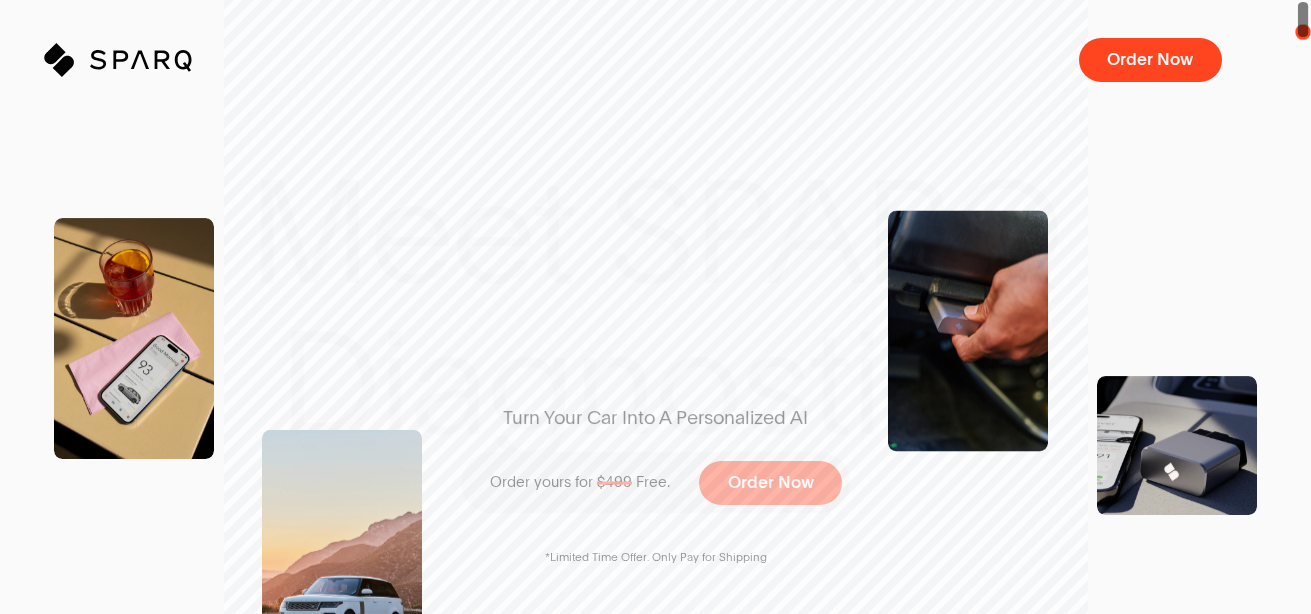 drag, startPoint x: 1302, startPoint y: 27, endPoint x: 1310, endPoint y: 74, distance: 47.67599 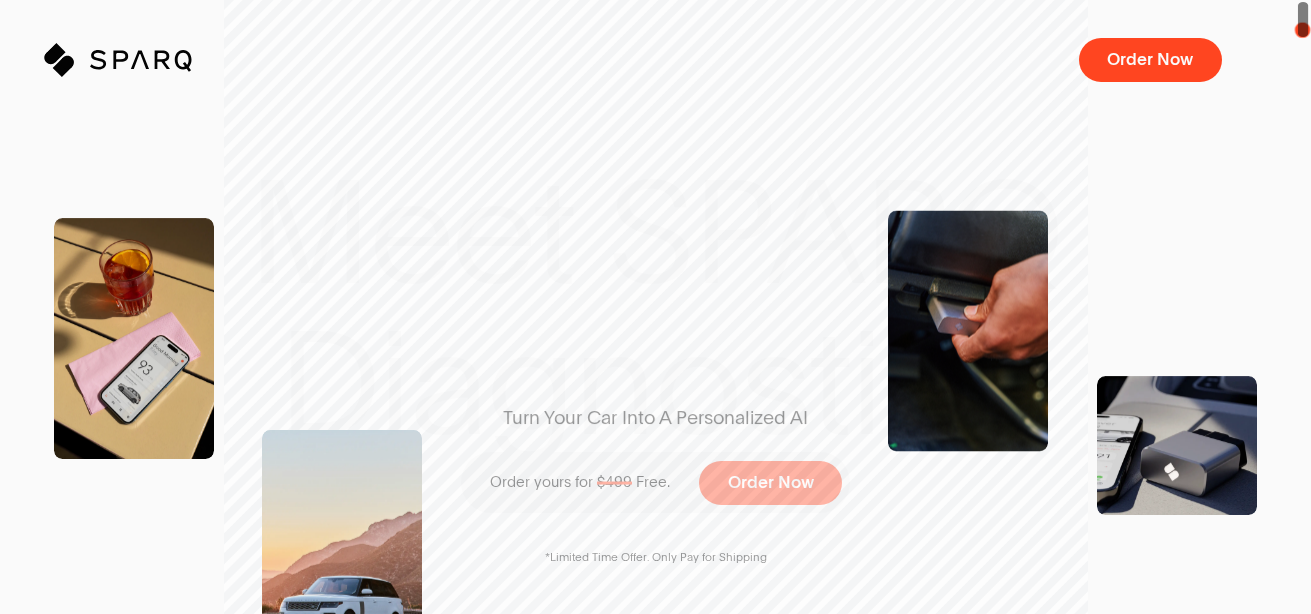 click at bounding box center (1303, 307) 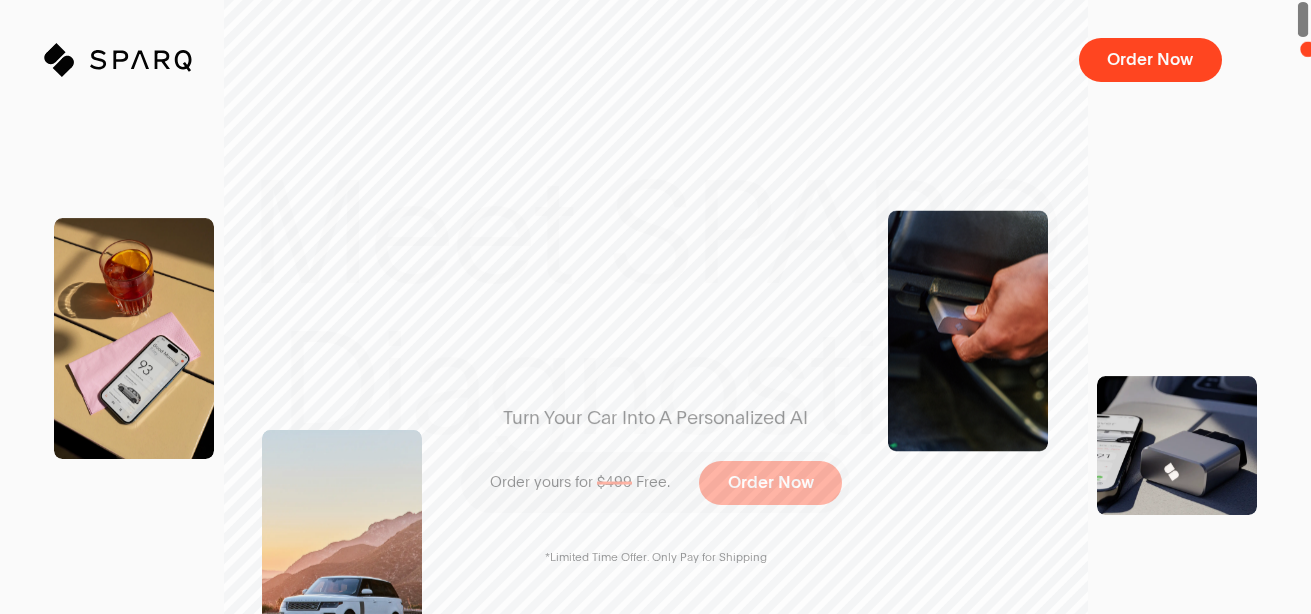 drag, startPoint x: 1308, startPoint y: 37, endPoint x: 1308, endPoint y: 49, distance: 12 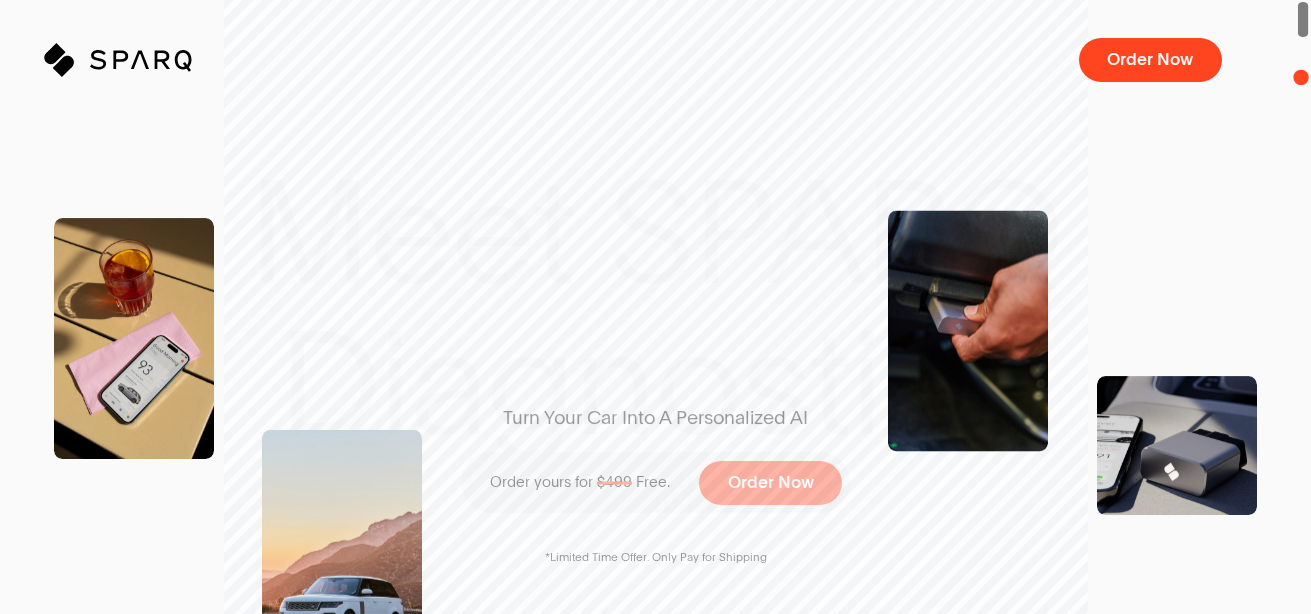 click at bounding box center [1303, 307] 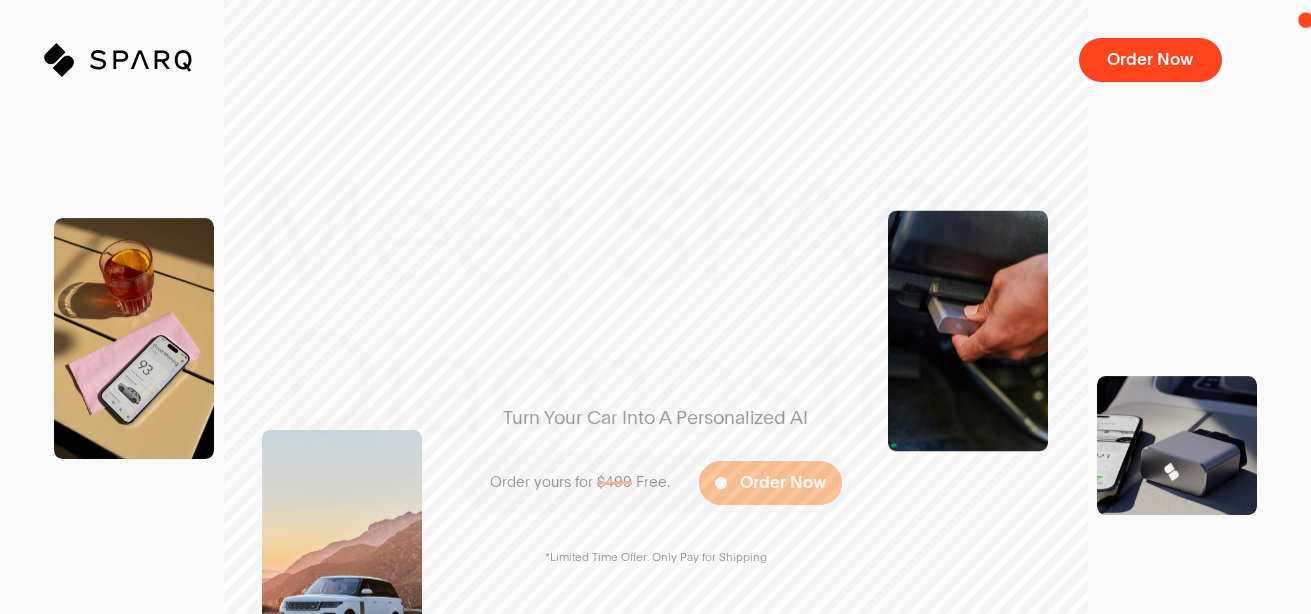 drag, startPoint x: 1306, startPoint y: 19, endPoint x: 777, endPoint y: 481, distance: 702.3425 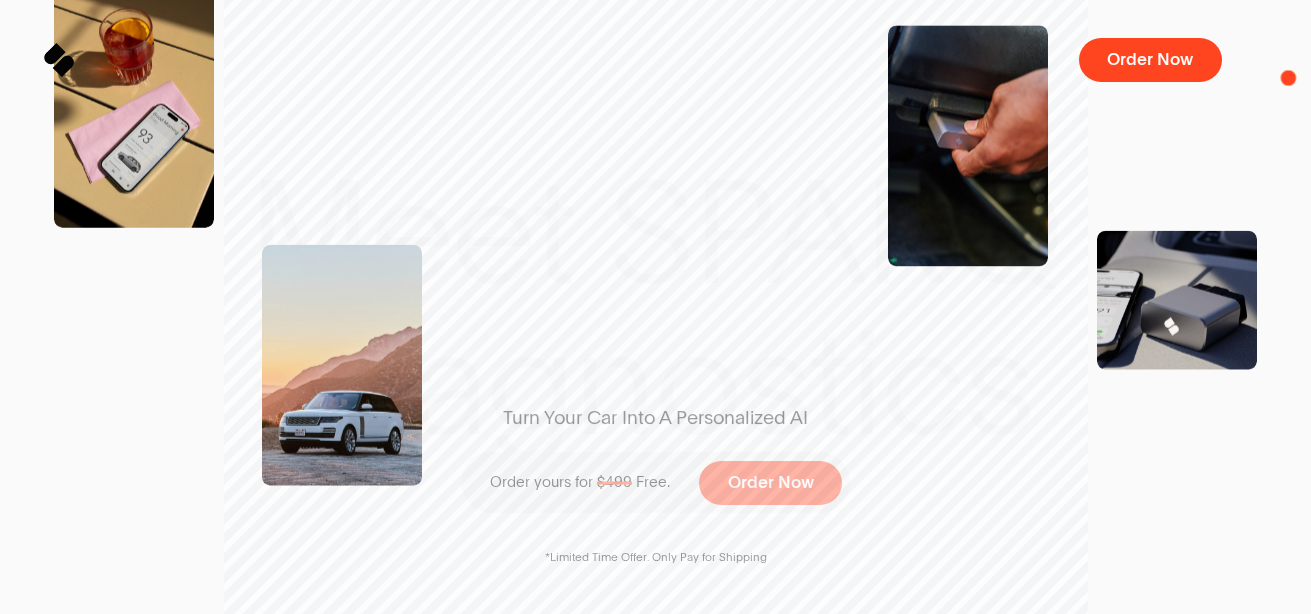 drag, startPoint x: 1291, startPoint y: 55, endPoint x: 1288, endPoint y: 80, distance: 25.179358 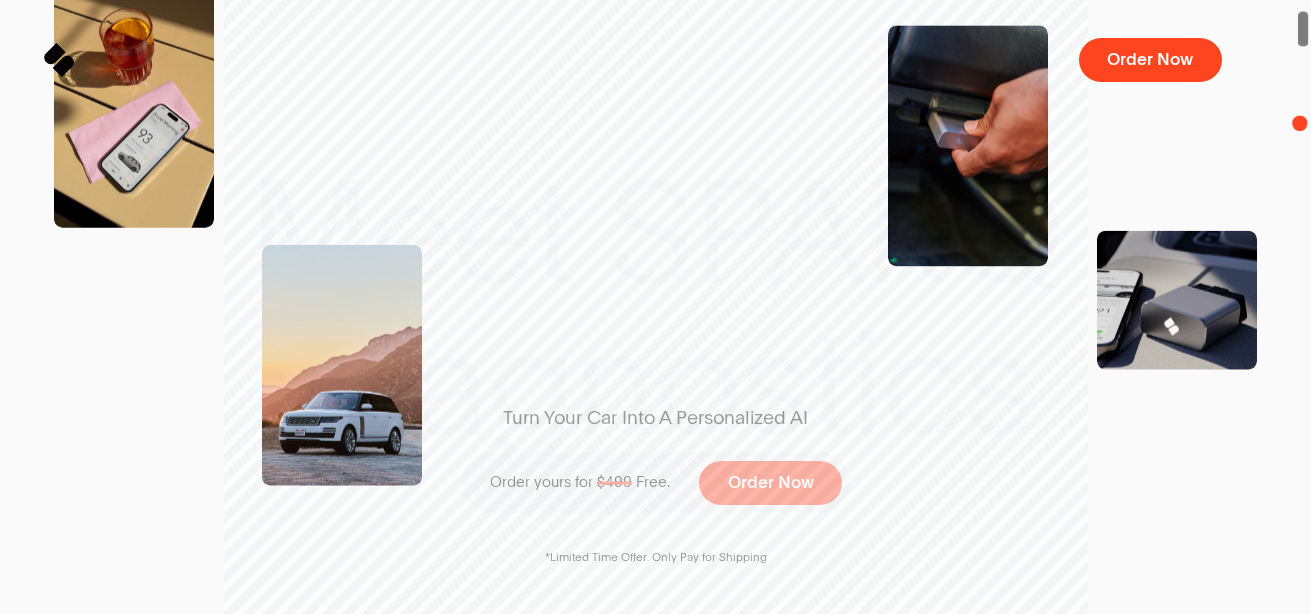 click at bounding box center [1303, 307] 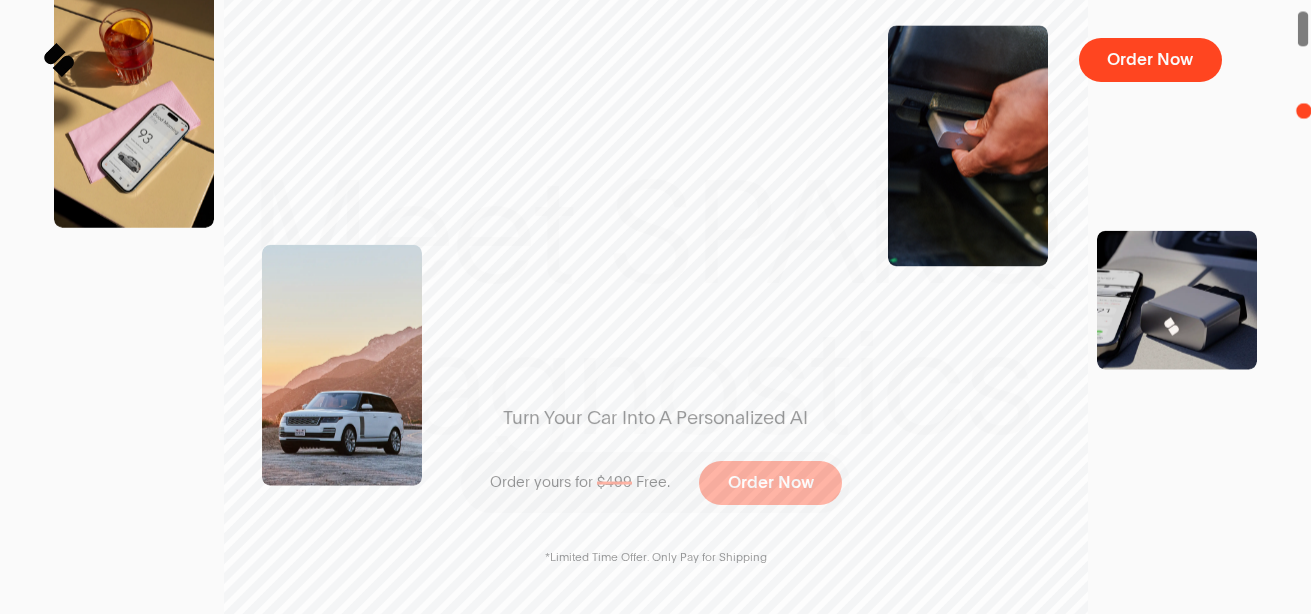 click at bounding box center (1303, 307) 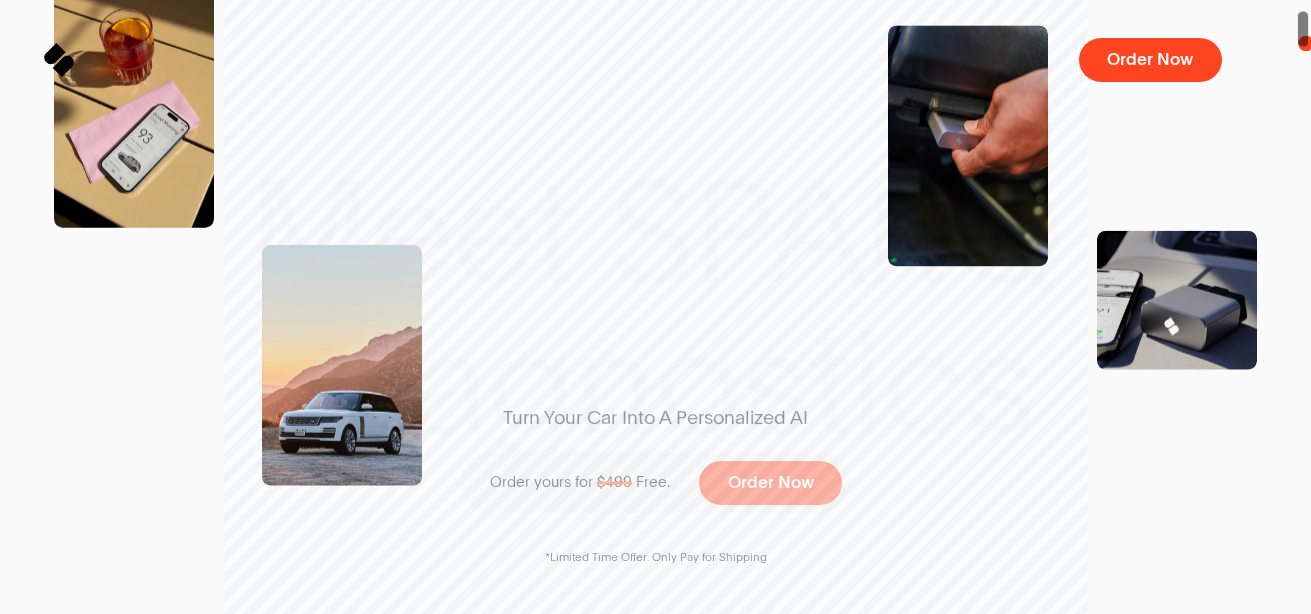 click at bounding box center (1303, 307) 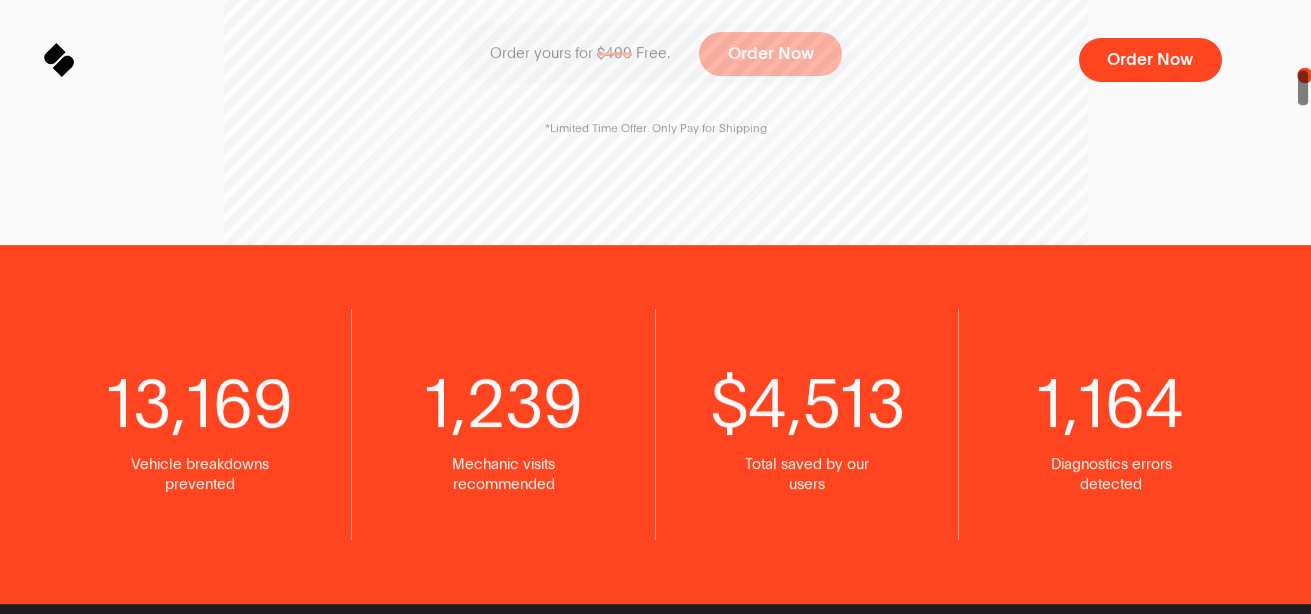 drag, startPoint x: 1305, startPoint y: 47, endPoint x: 1305, endPoint y: 75, distance: 28 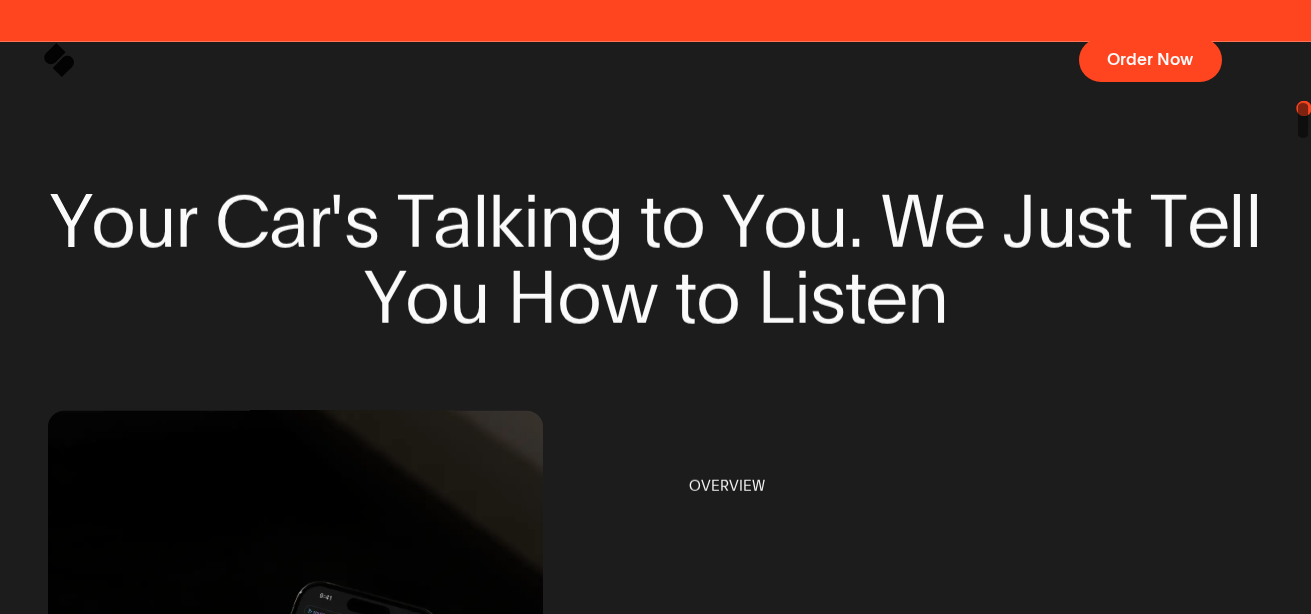 drag, startPoint x: 1305, startPoint y: 75, endPoint x: 1306, endPoint y: 136, distance: 61.008198 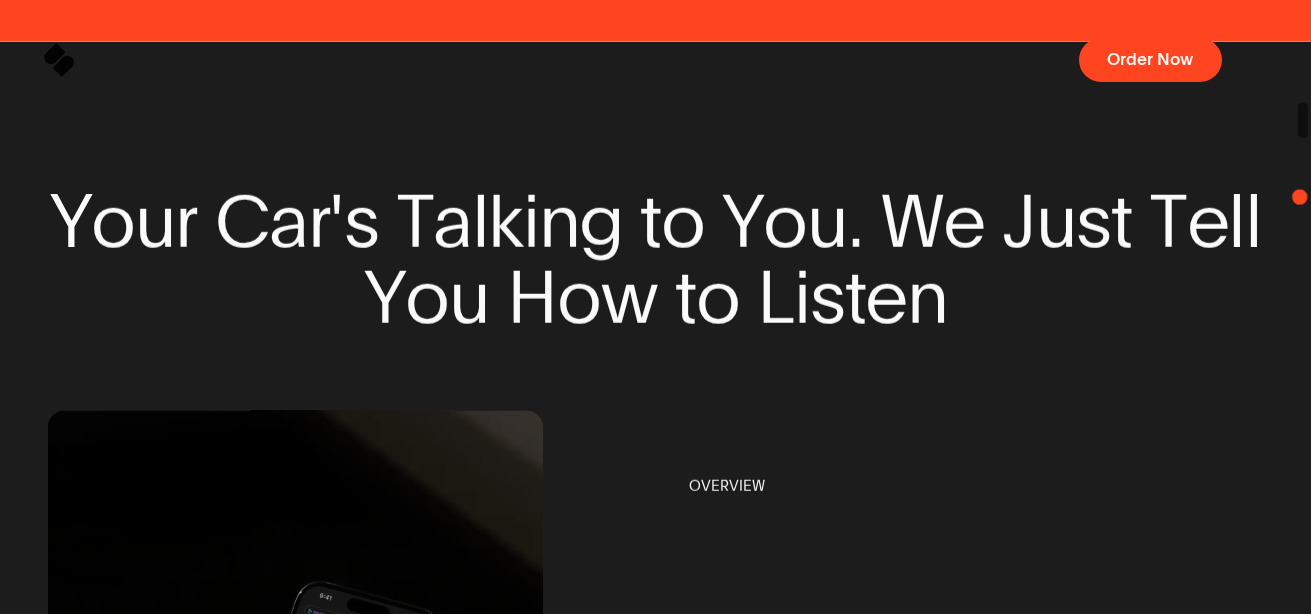click at bounding box center [1303, 307] 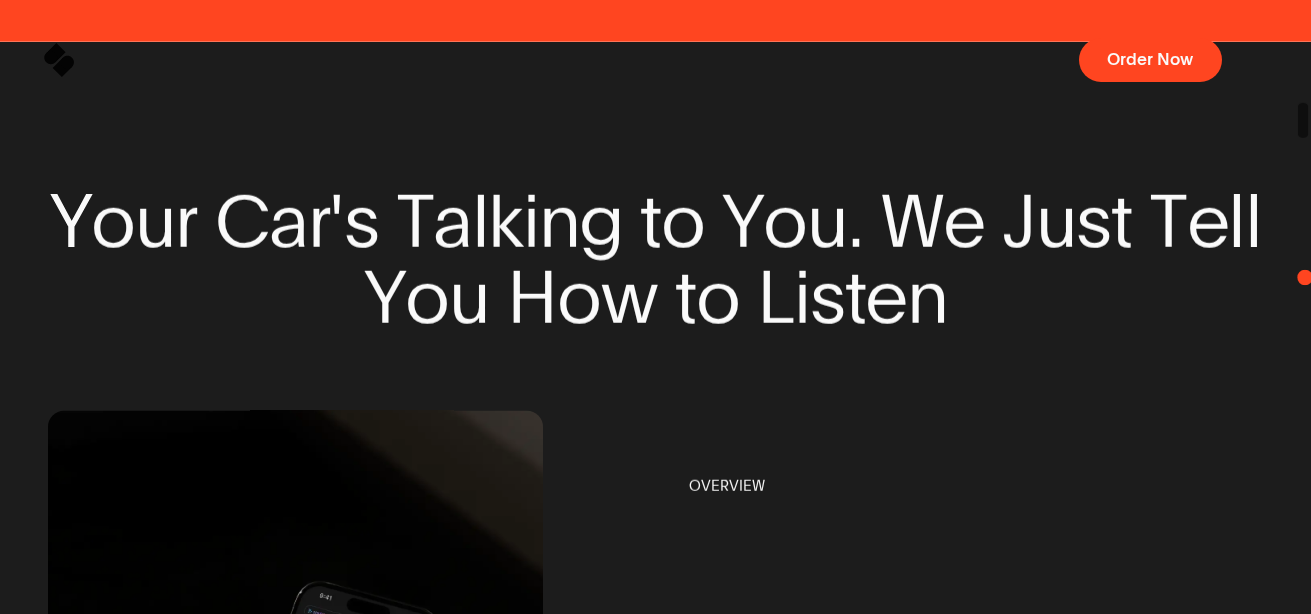 click at bounding box center [1303, 307] 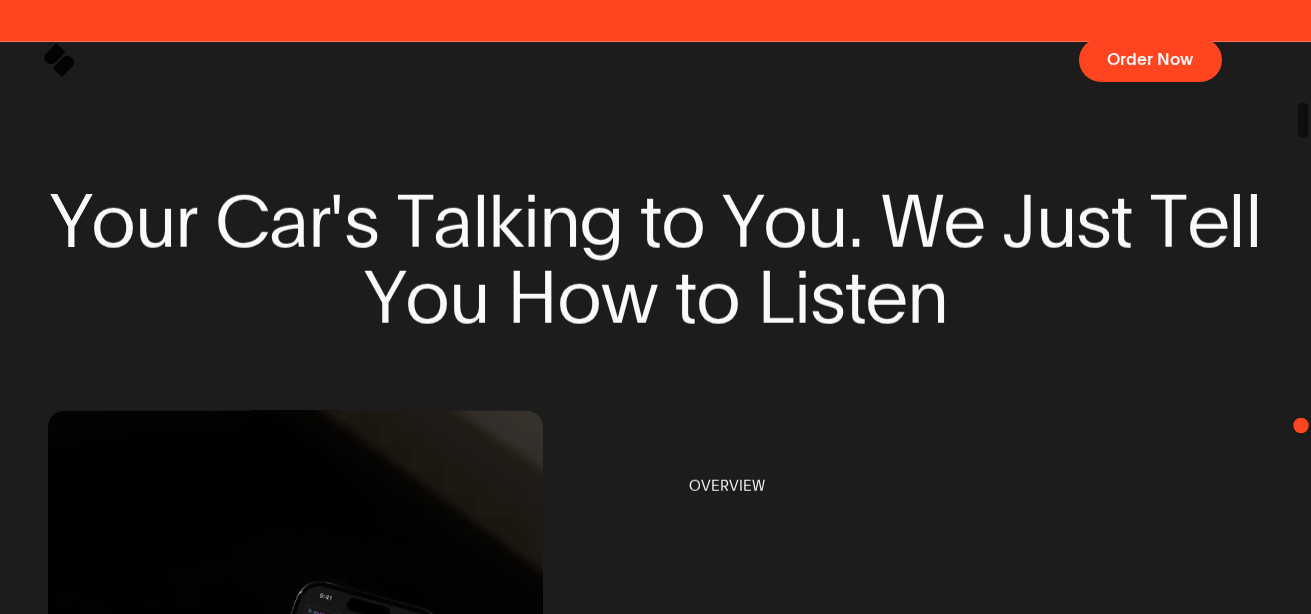 click at bounding box center (1303, 307) 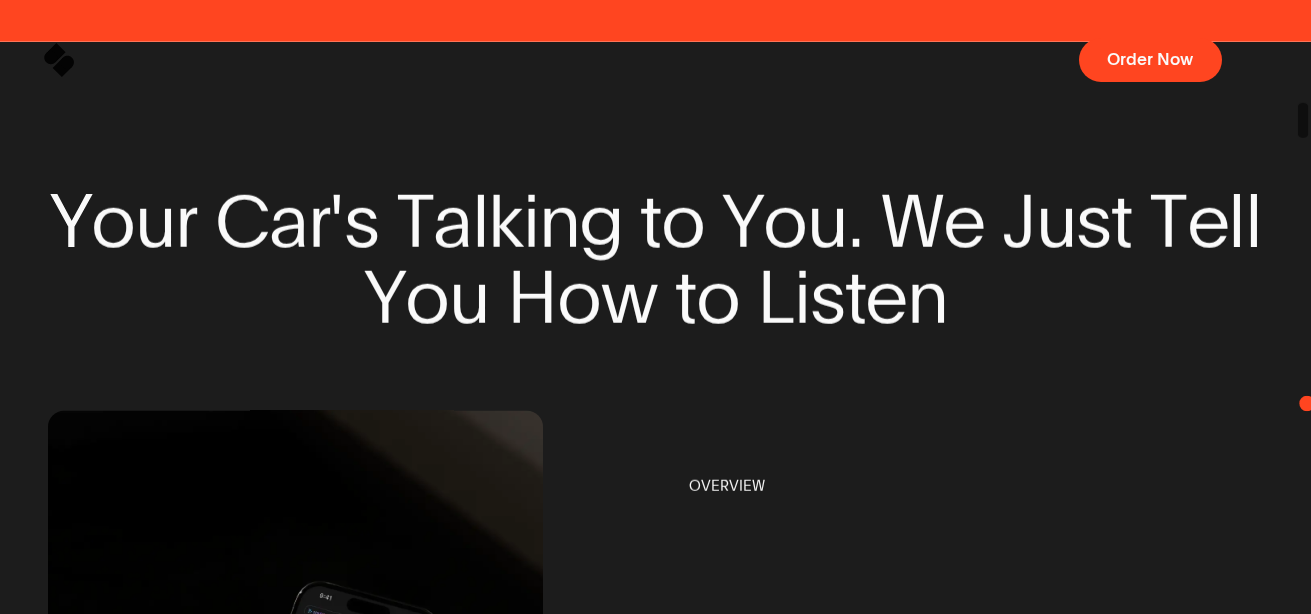 click at bounding box center (1303, 307) 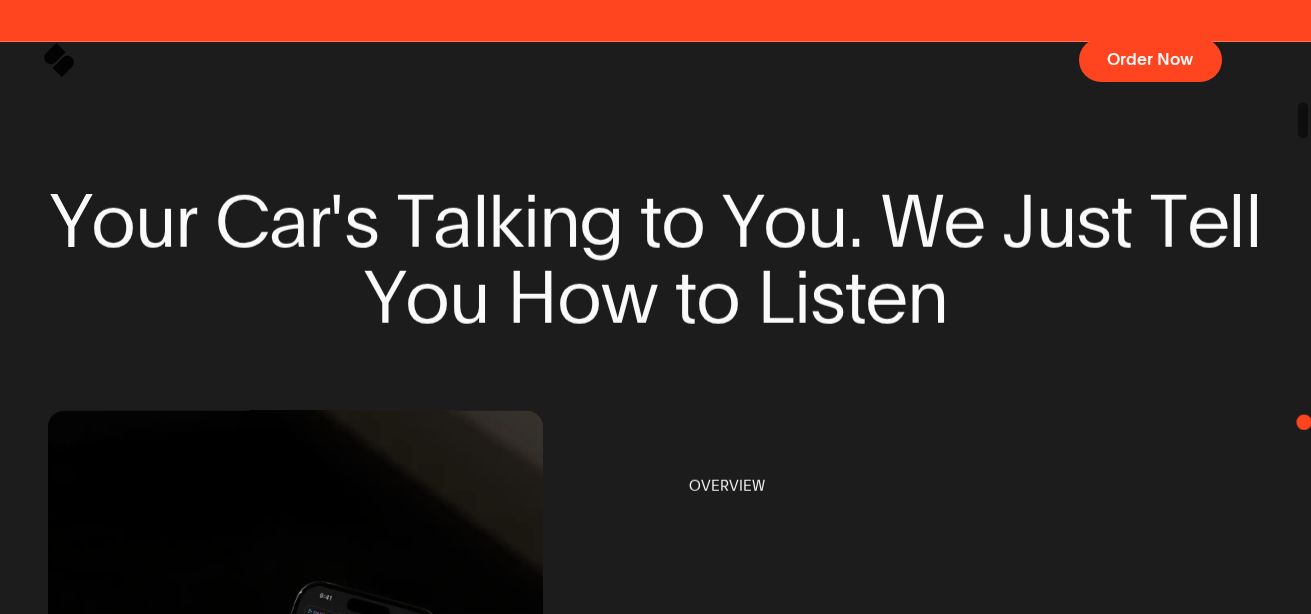 click at bounding box center [1303, 307] 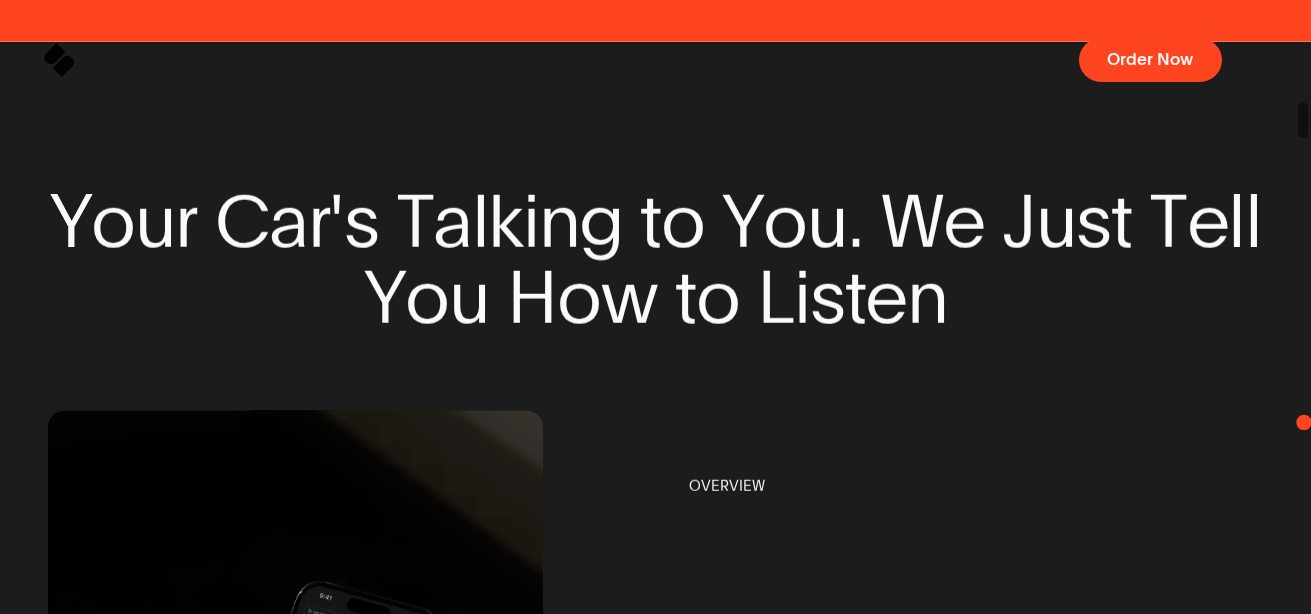 click at bounding box center (1303, 307) 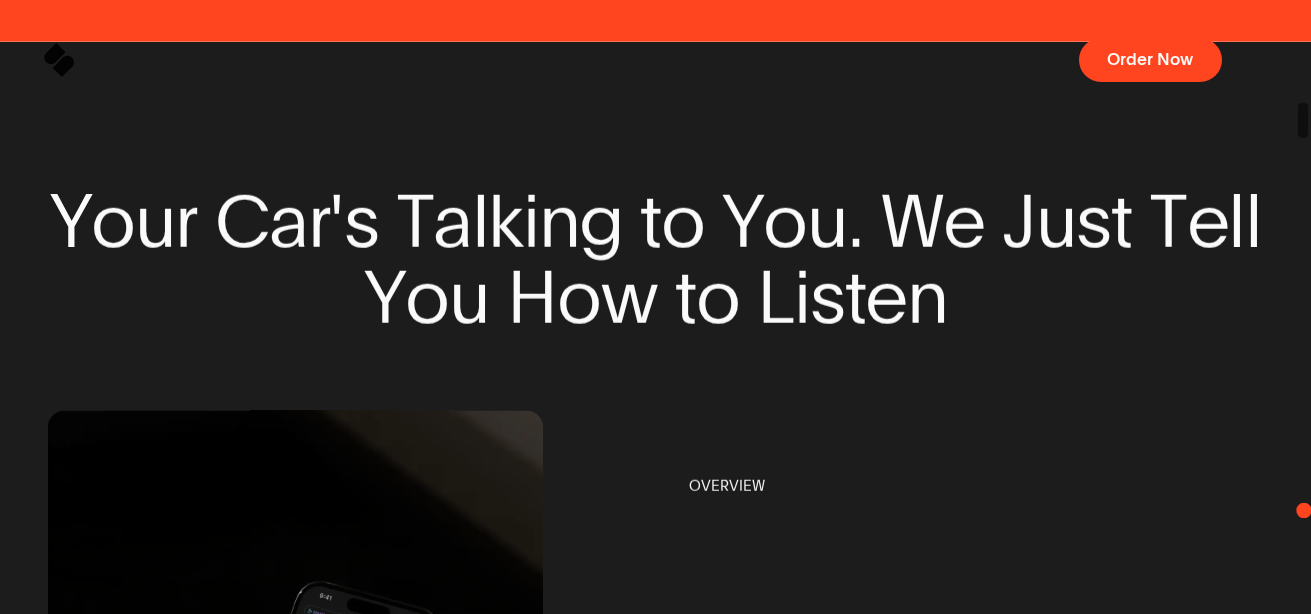 click at bounding box center (1303, 307) 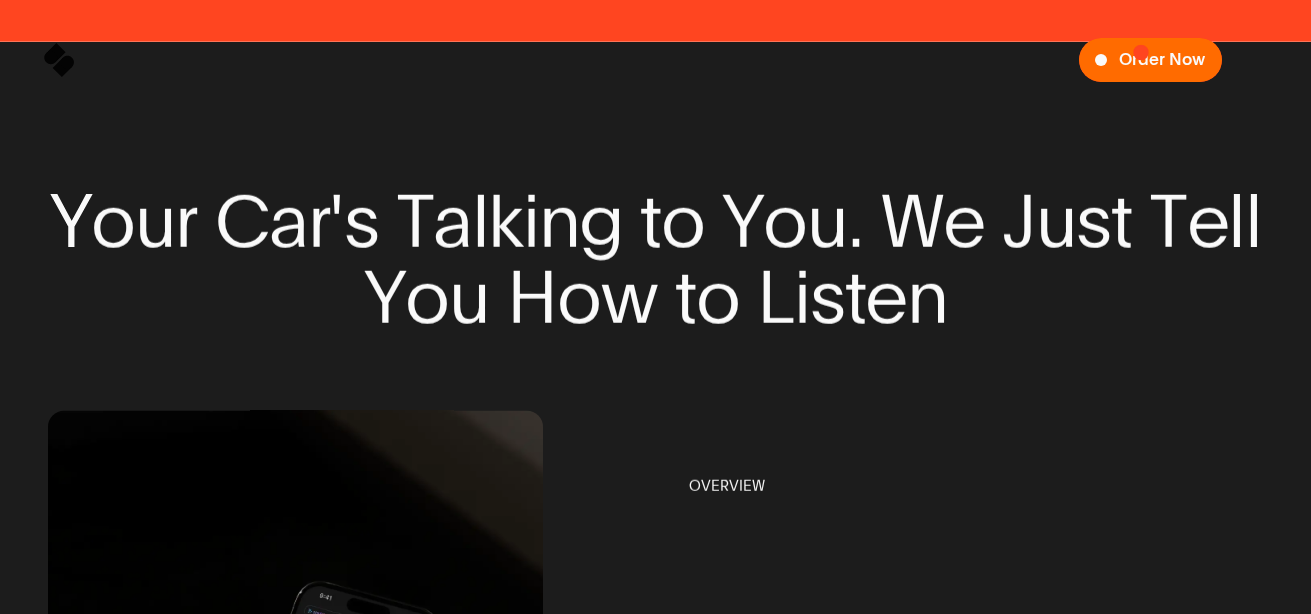 click on "Order Now" at bounding box center [1162, 59] 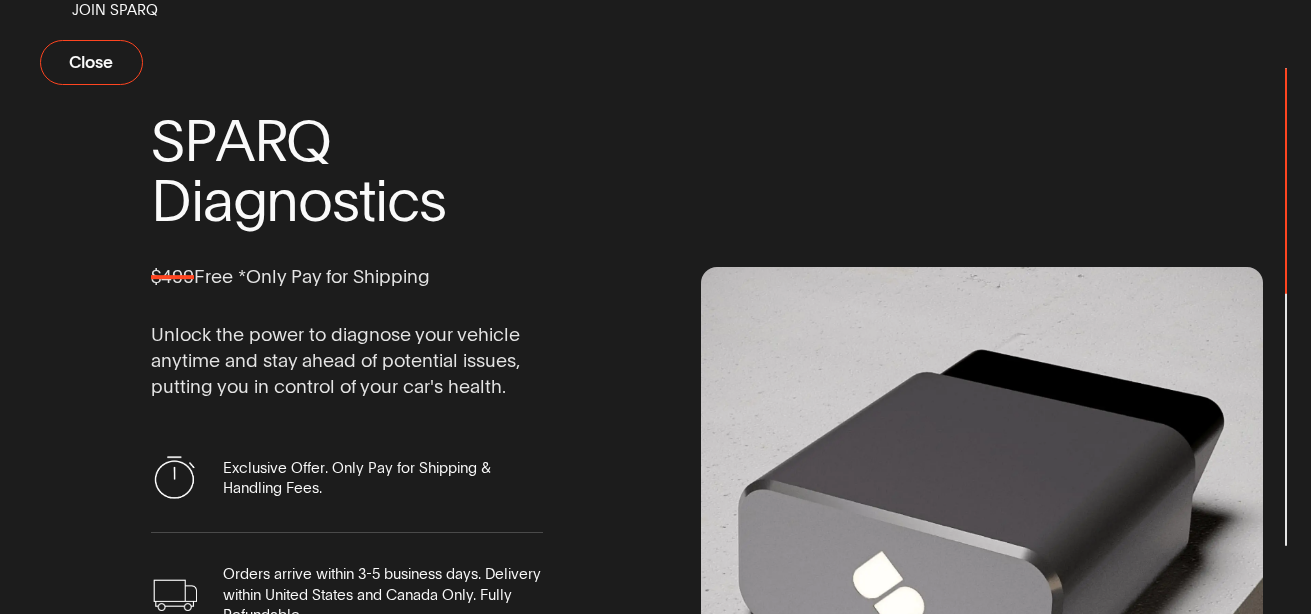 click on "Join Sparq S P A R Q   D i a g n o s t i c s $499  Free *Only Pay for Shipping Unlock the power to diagnose your vehicle  anytime and stay ahead of potential issues,  putting you in control of your car's health. Exclusive Offer. Only Pay for Shipping &  Handling Fees. Orders arrive within 3-5 business days. Delivery within [COUNTRY] and [COUNTRY] Only. Fully  Refundable. Currently Support iOS Devices Only. Compatible with Gas, Diesel and Hybrid  Vehicles from 2008 and Newer. Support for  Older Models and Electric Vehicles Coming  Soon! Order Now" at bounding box center (655, 307) 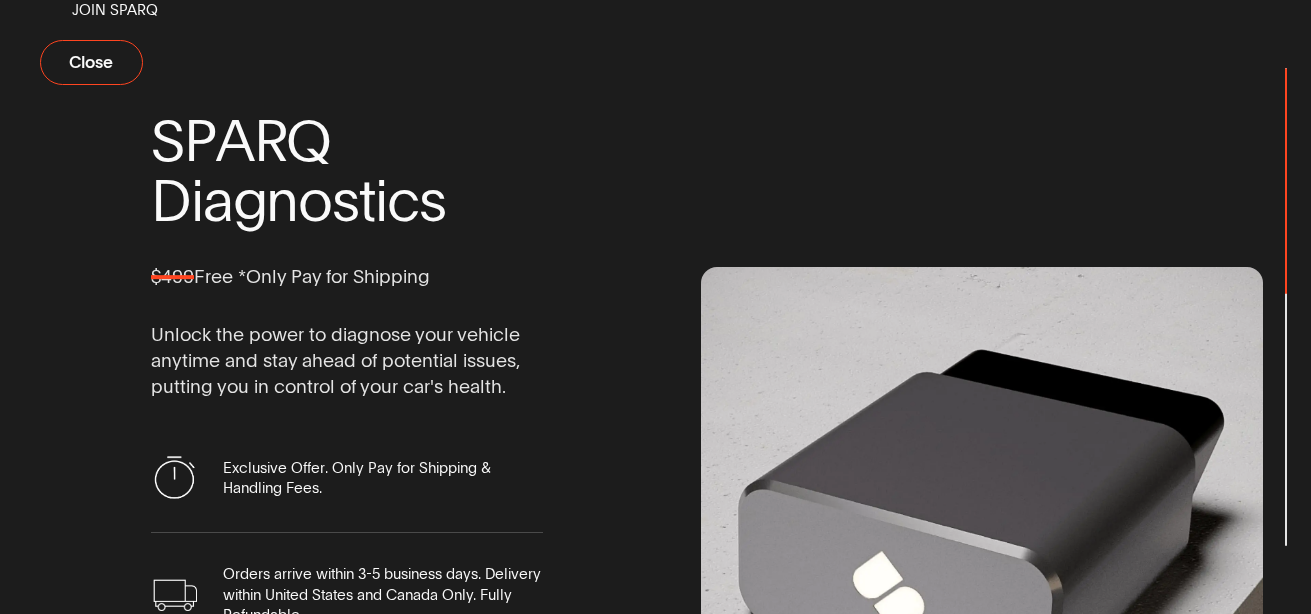 click on "Join Sparq S P A R Q   D i a g n o s t i c s $499  Free *Only Pay for Shipping Unlock the power to diagnose your vehicle  anytime and stay ahead of potential issues,  putting you in control of your car's health. Exclusive Offer. Only Pay for Shipping &  Handling Fees. Orders arrive within 3-5 business days. Delivery within [COUNTRY] and [COUNTRY] Only. Fully  Refundable. Currently Support iOS Devices Only. Compatible with Gas, Diesel and Hybrid  Vehicles from 2008 and Newer. Support for  Older Models and Electric Vehicles Coming  Soon! Order Now" at bounding box center (655, 307) 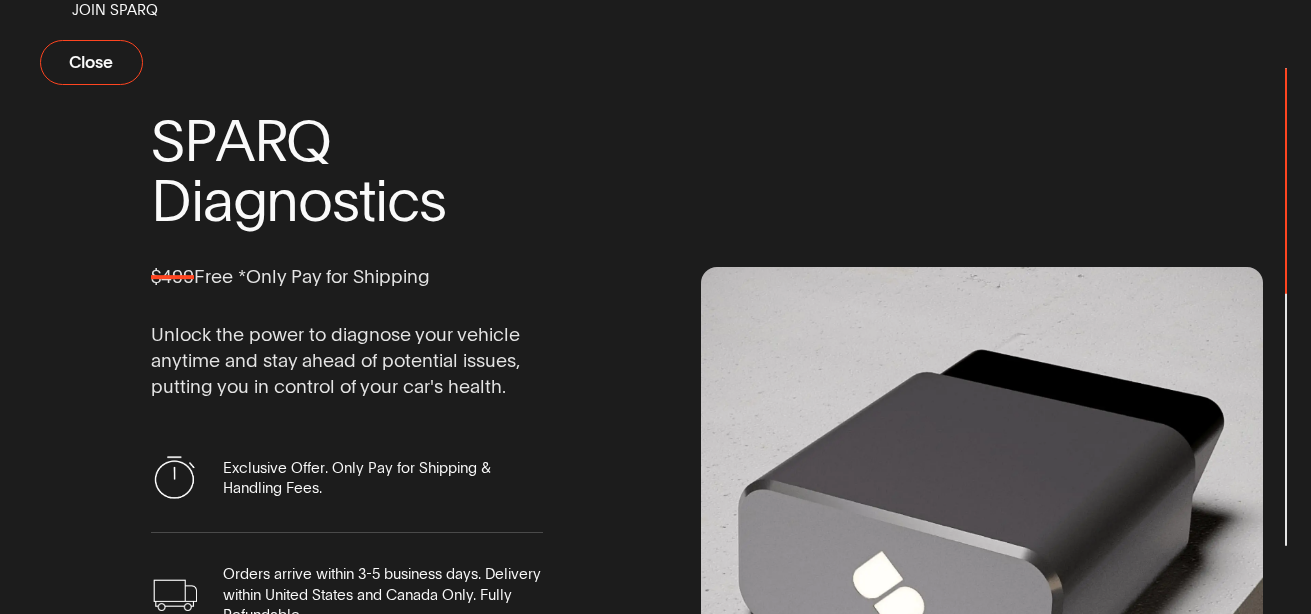 click on "Sparq Keeps   You   Moving ® Meet   SPARQ Diagnostics 0% Sparq Order Now Meet SPARQ Diagnostics Turn Your Car Into A Personalized AI Order yours for   $499   Free. Order Now *Limited Time Offer. Only Pay for Shipping 258,609 Vehicle breakdowns  prevented 24,345 Mechanic visits  recommended $ 88,627 Total saved by our  users 22,876 Diagnostics errors  detected Y o u r   C a r ' s   T a l k i n g   t o   Y o u .   W e   J u s t   T e l l   Y o u   H o w   t o   L i s t e n Overview S P A R Q   A . I . Talk Directly With Your Car.  Turn your car into a personalized AI that can tell you  directly about its needs. Ask SPARQ AI any questions  about your vehicle. It can instantly diagnose issues  with your vehicle through an image or sound.  T i m e l a p s e The Past, Present & Future Of Your Car in  One Place  What if your car had a family tree? You would be a  much better owner. Track your history, services, and  documents with SPARQ Timelapse. It's never been  easier to be on top of it all O n - D e m a n d   D" at bounding box center (655, 0) 